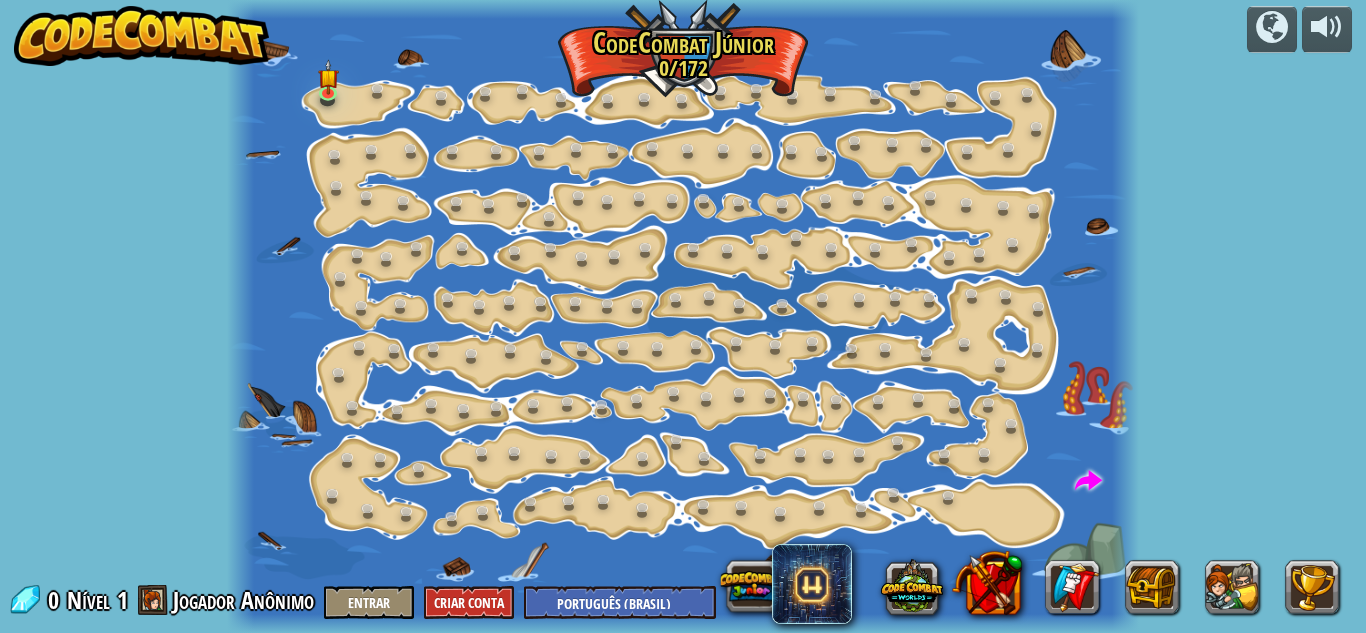 select on "pt-BR" 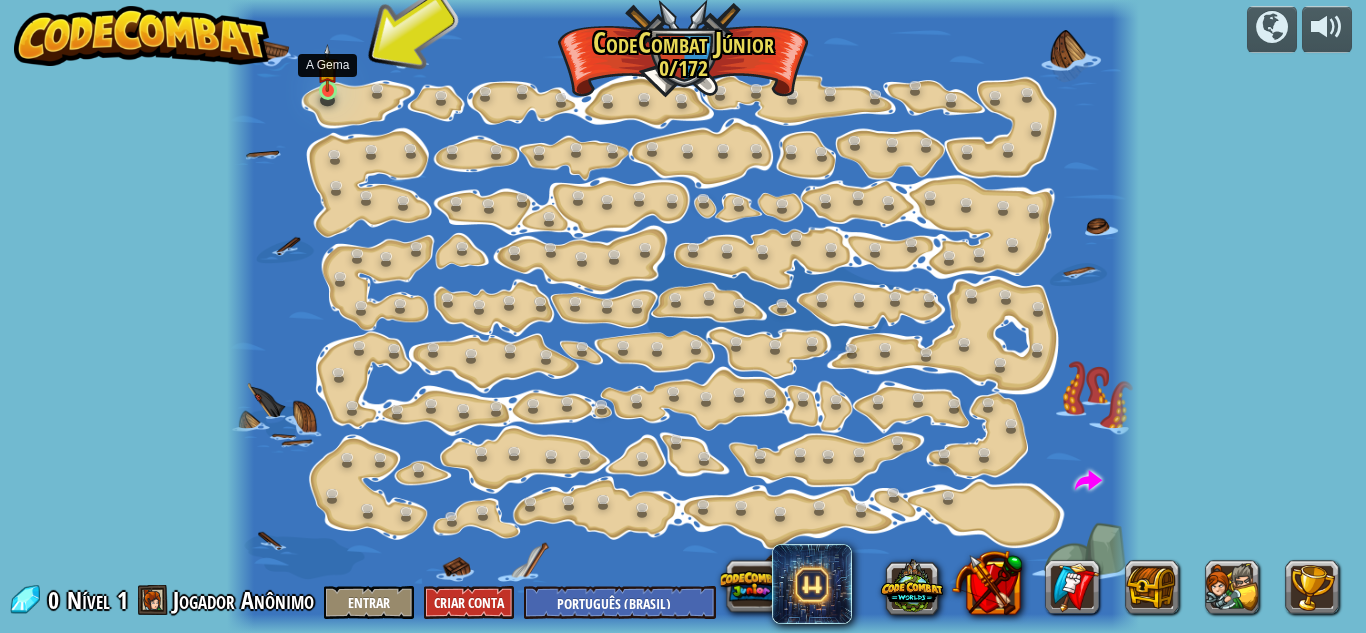 click at bounding box center (683, 316) 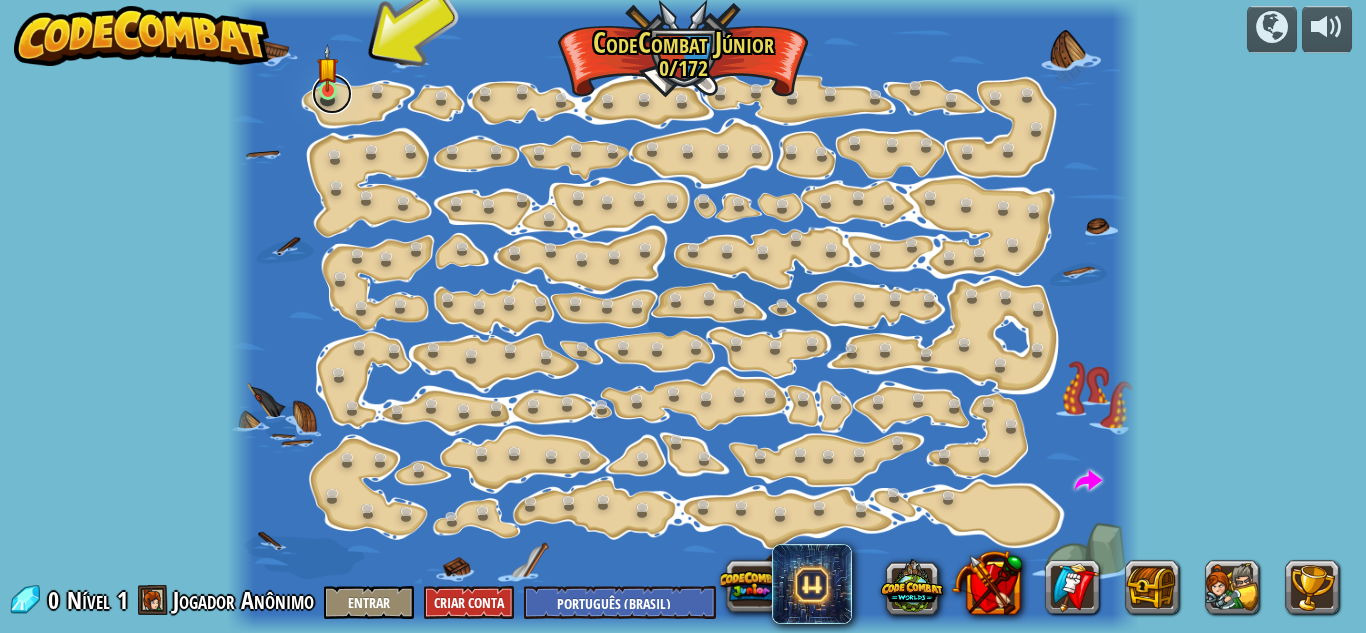 click at bounding box center (332, 94) 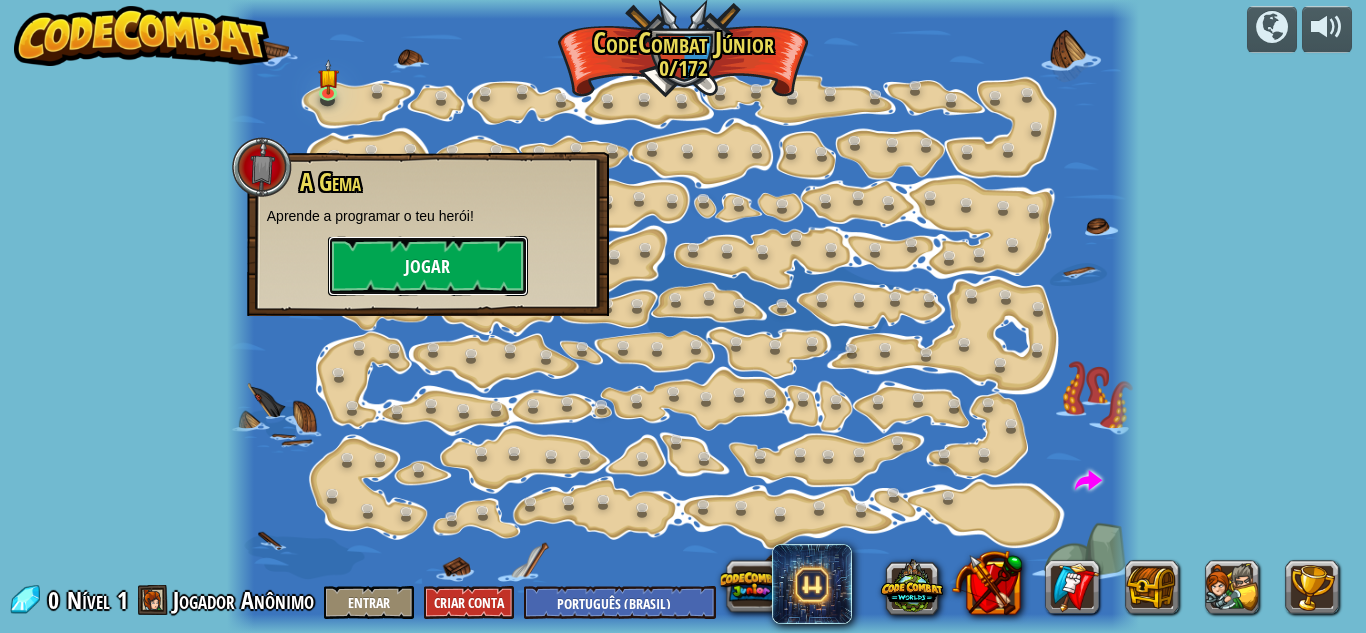 click on "Jogar" at bounding box center [428, 266] 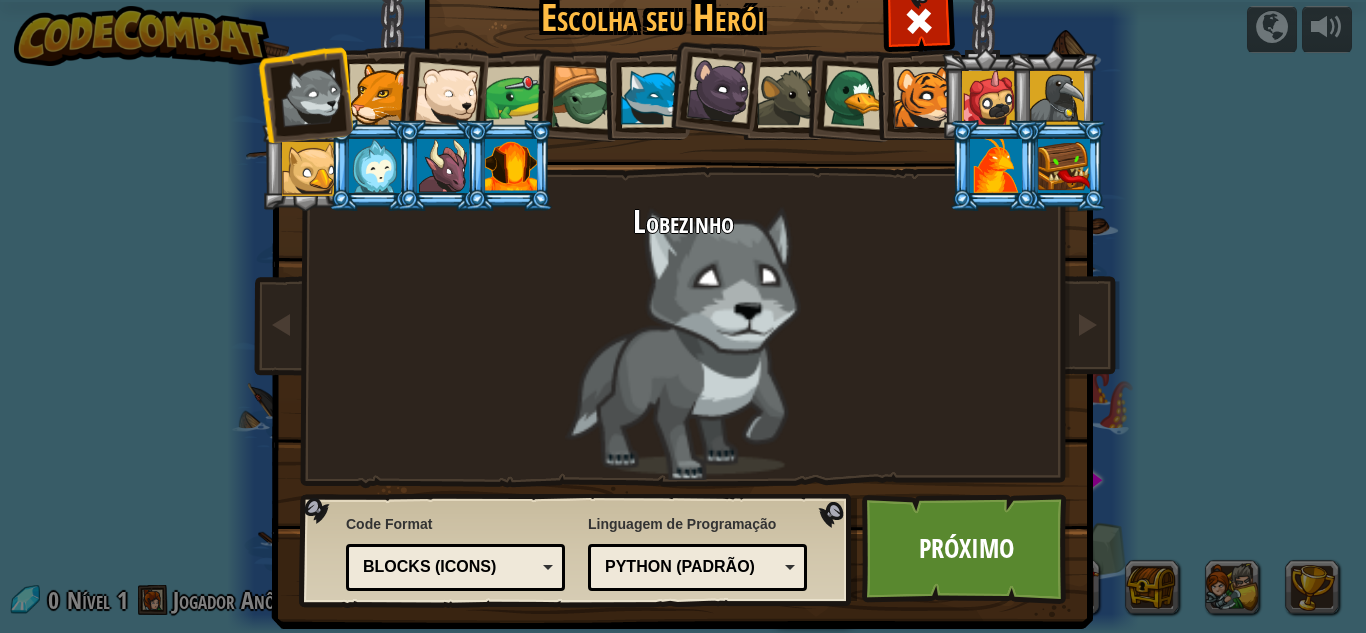 click at bounding box center (687, 271) 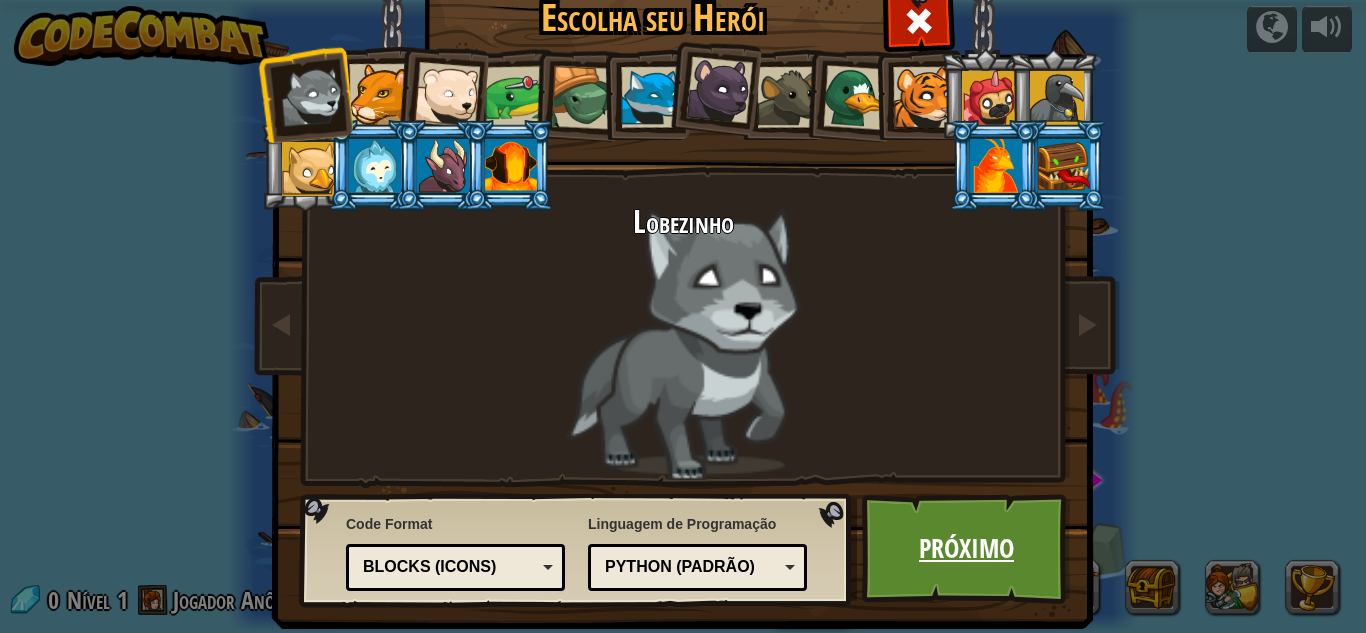 click on "Próximo" at bounding box center [966, 549] 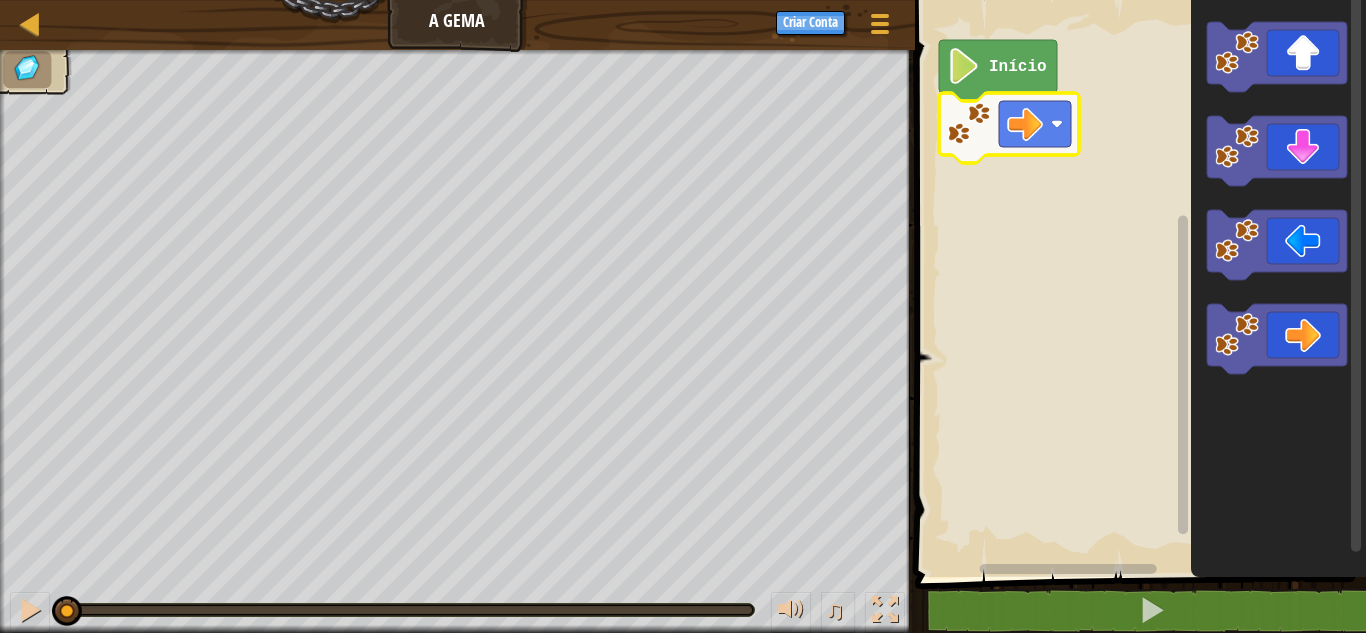 click 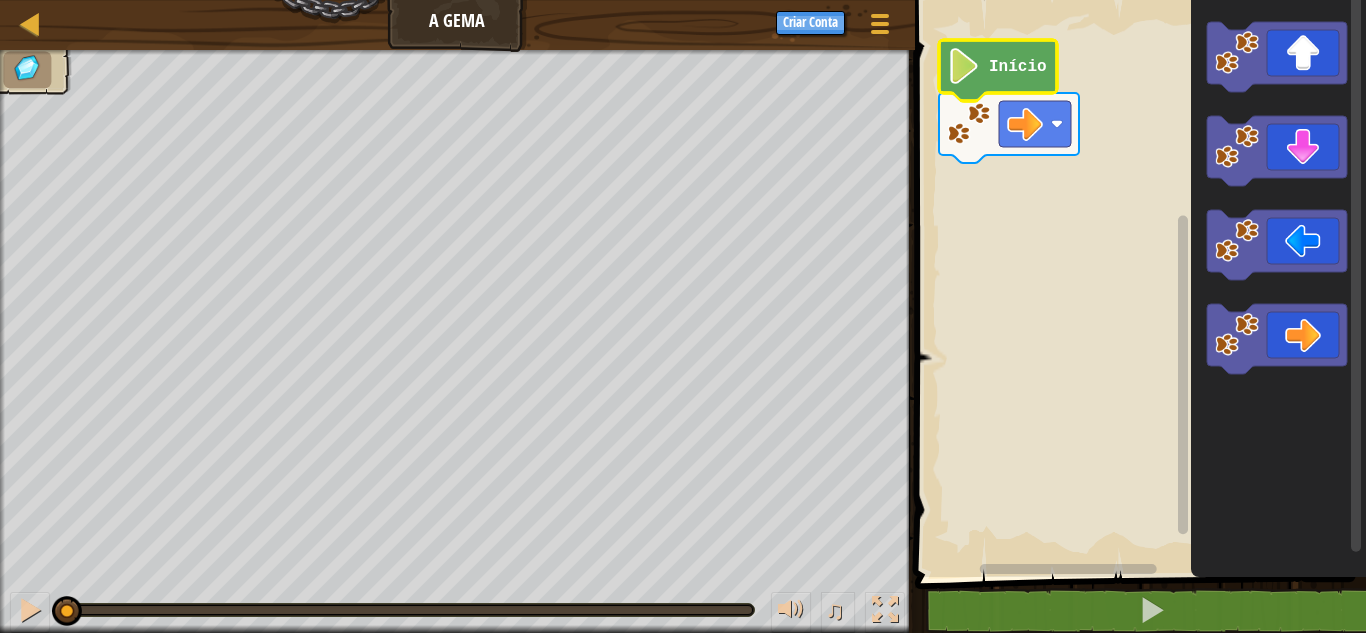 click 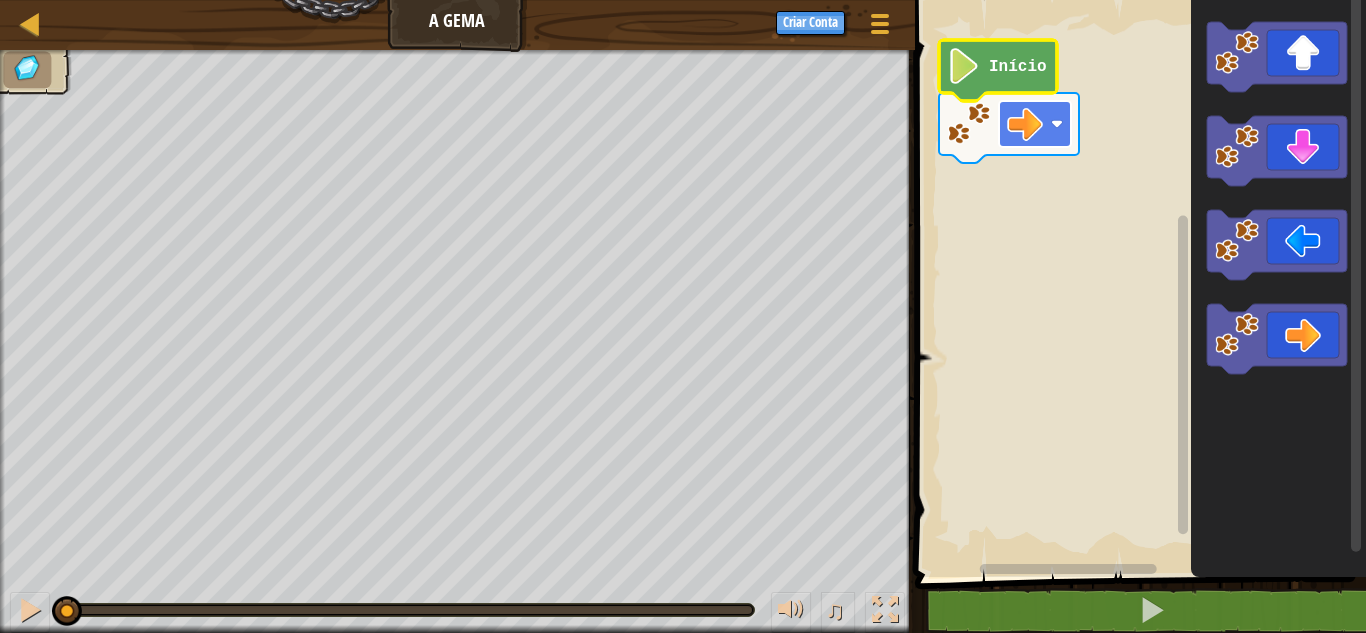 click 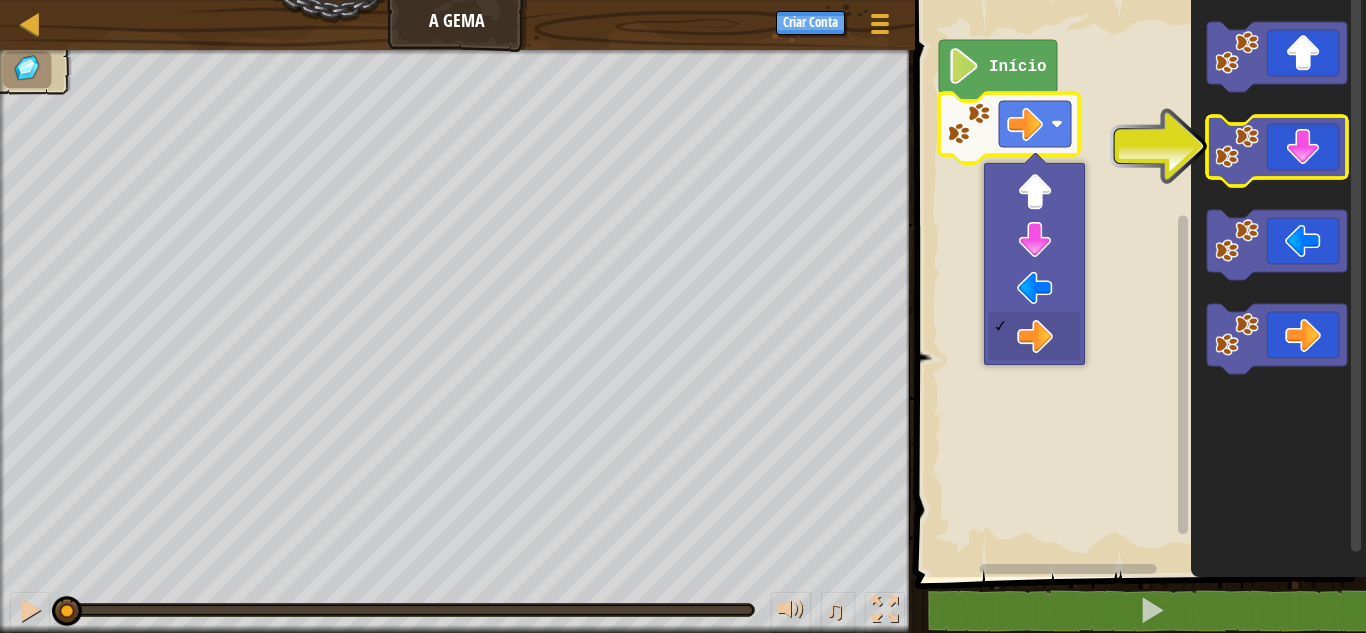 click 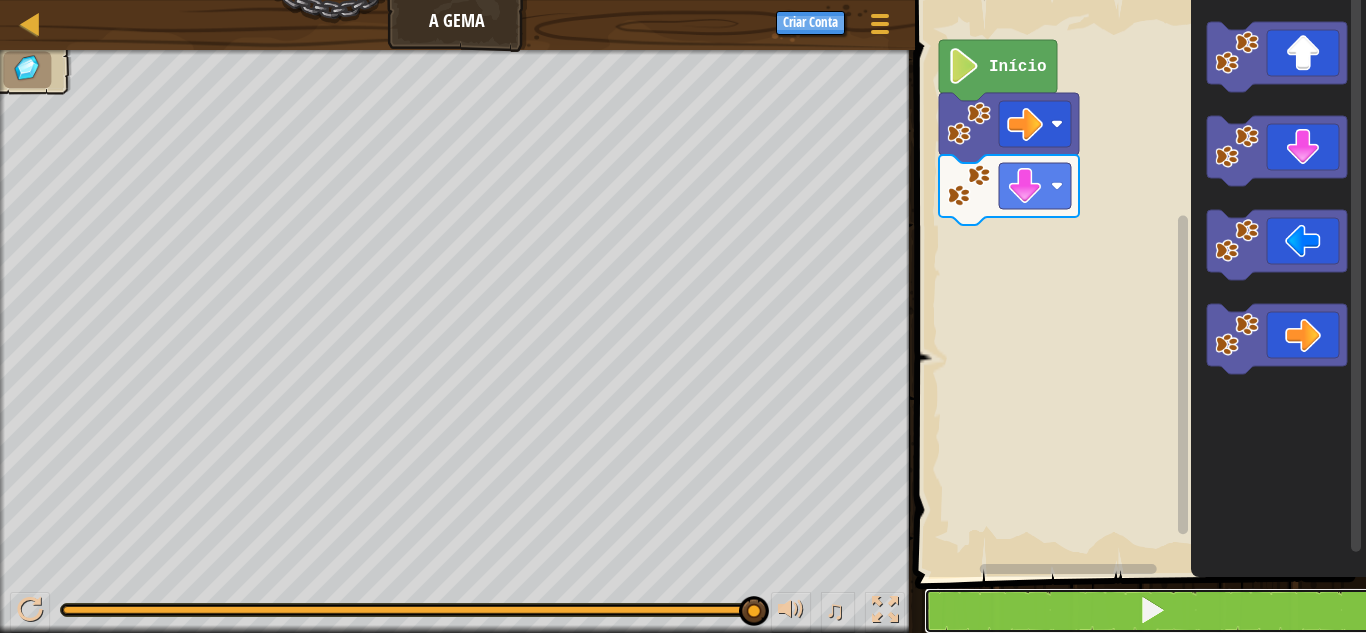 click at bounding box center (1152, 611) 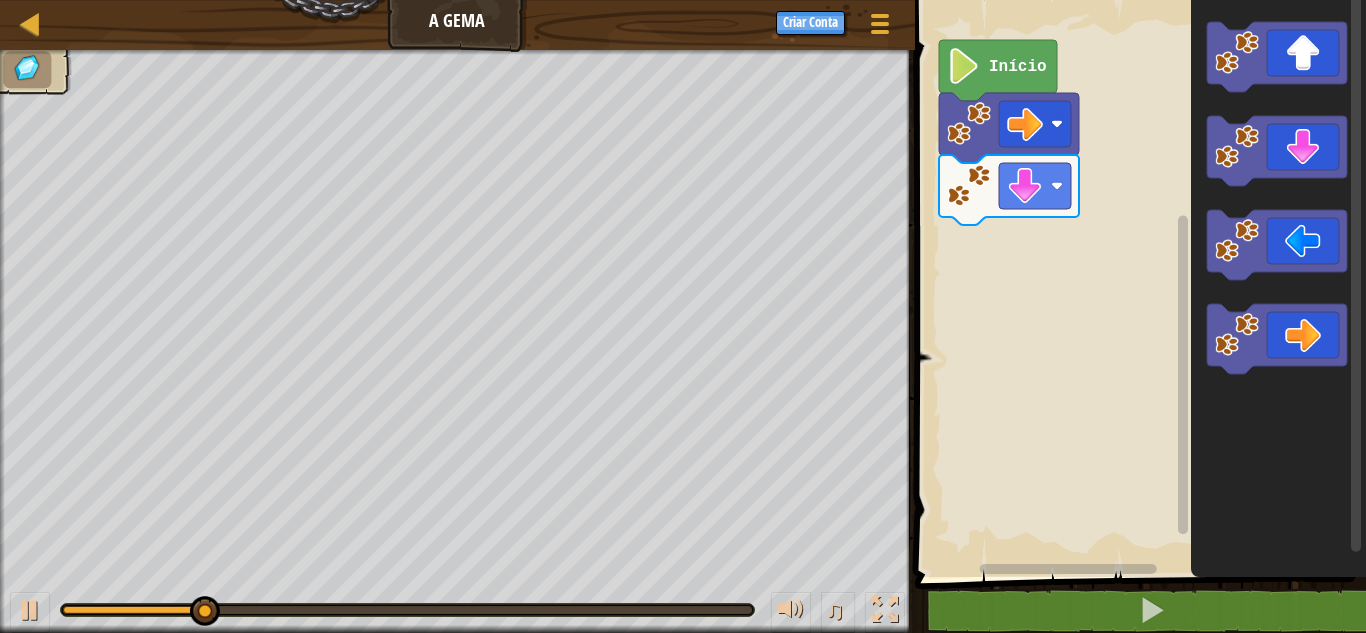 click on "Início" 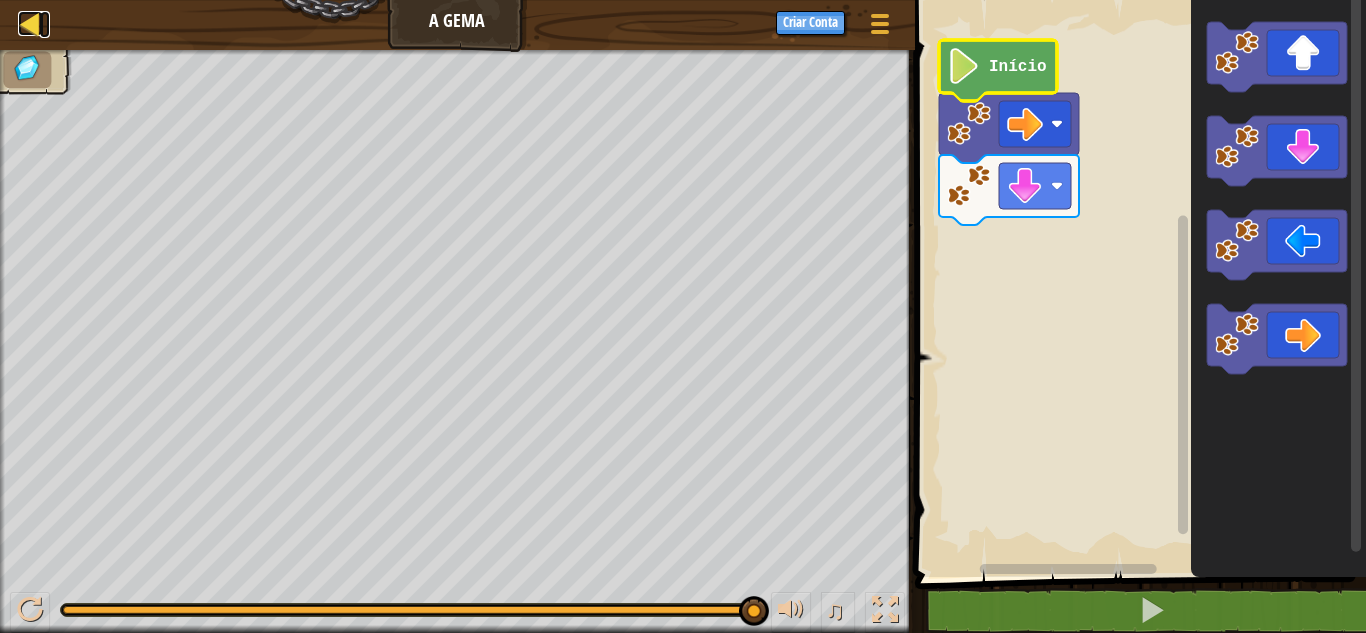 click at bounding box center [30, 23] 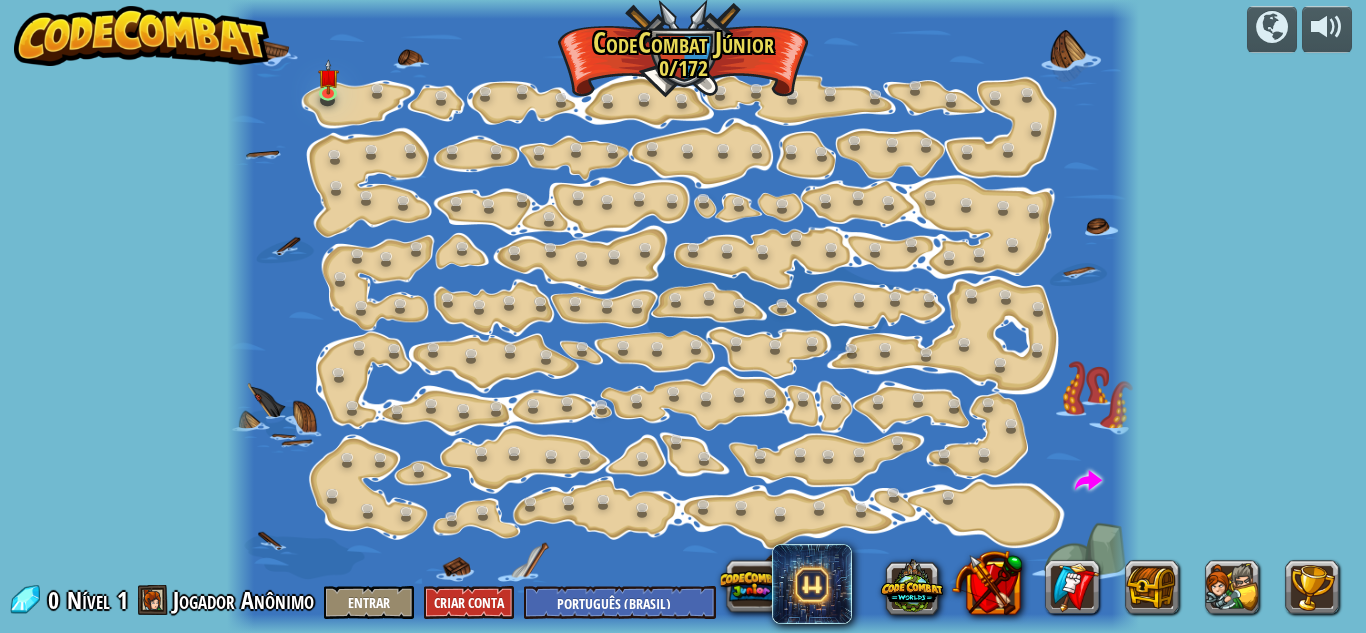 select on "pt-BR" 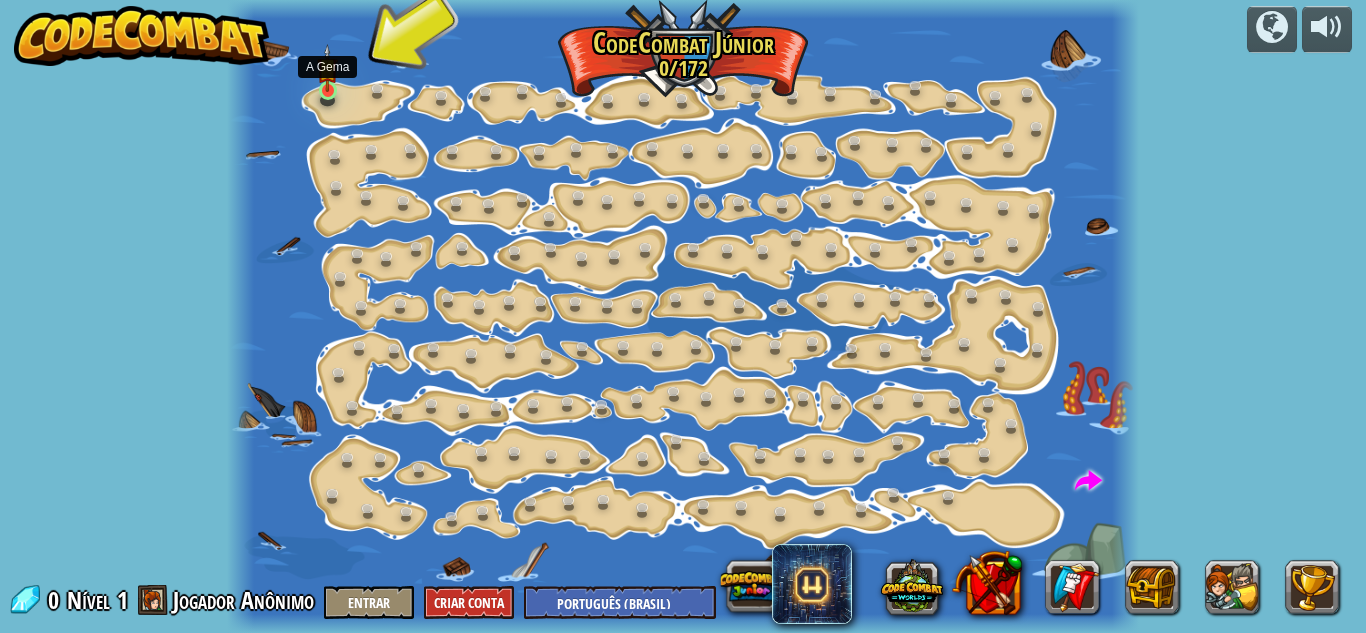 click at bounding box center [327, 68] 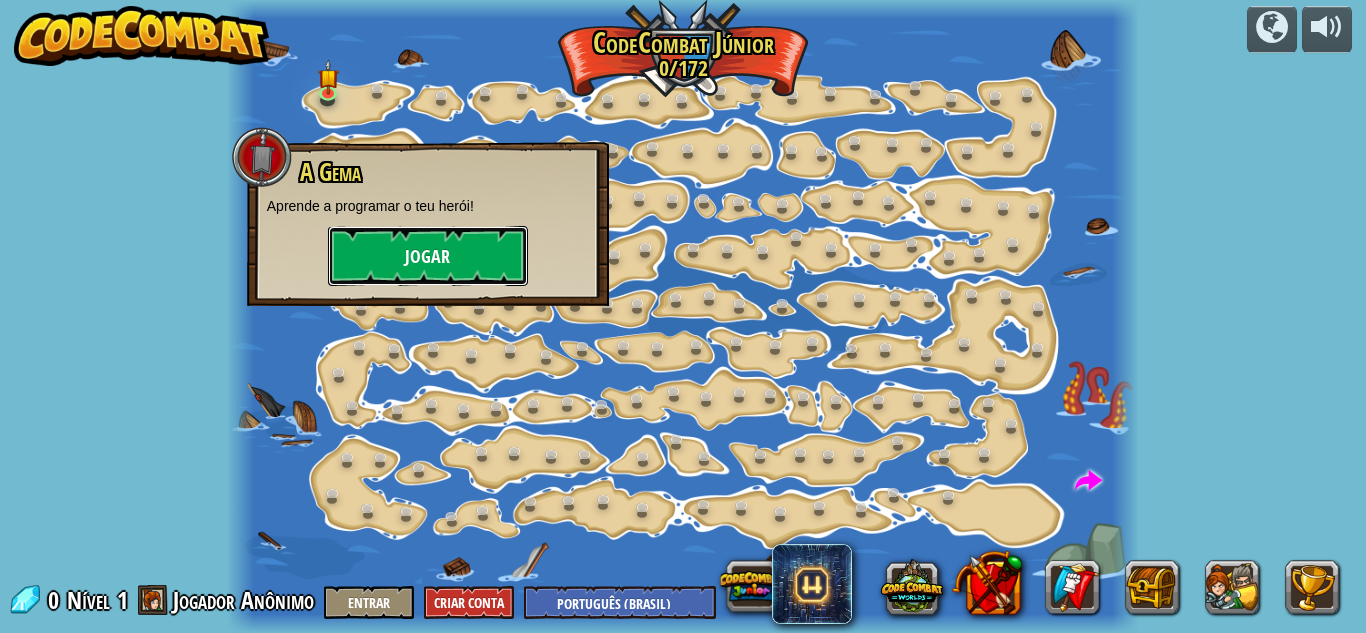 click on "Jogar" at bounding box center (428, 256) 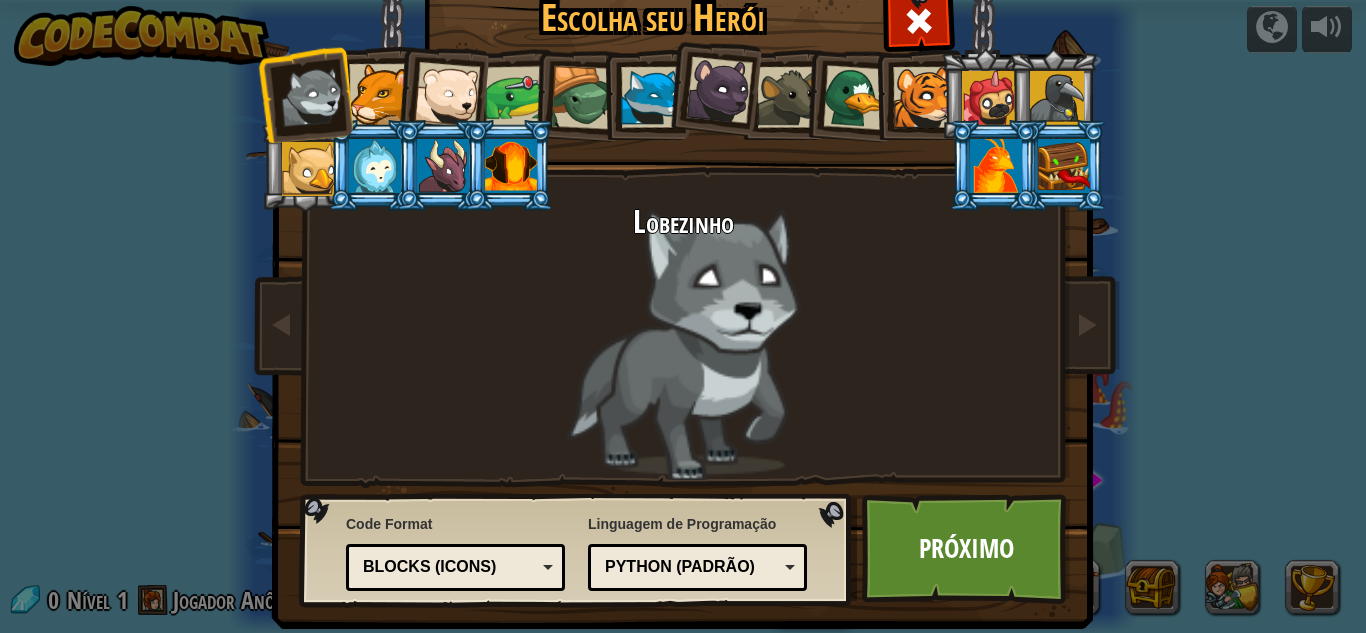 click on "Text code Blocks and code Blocks Blocks (Icons) Blocks (Icons)" at bounding box center [455, 567] 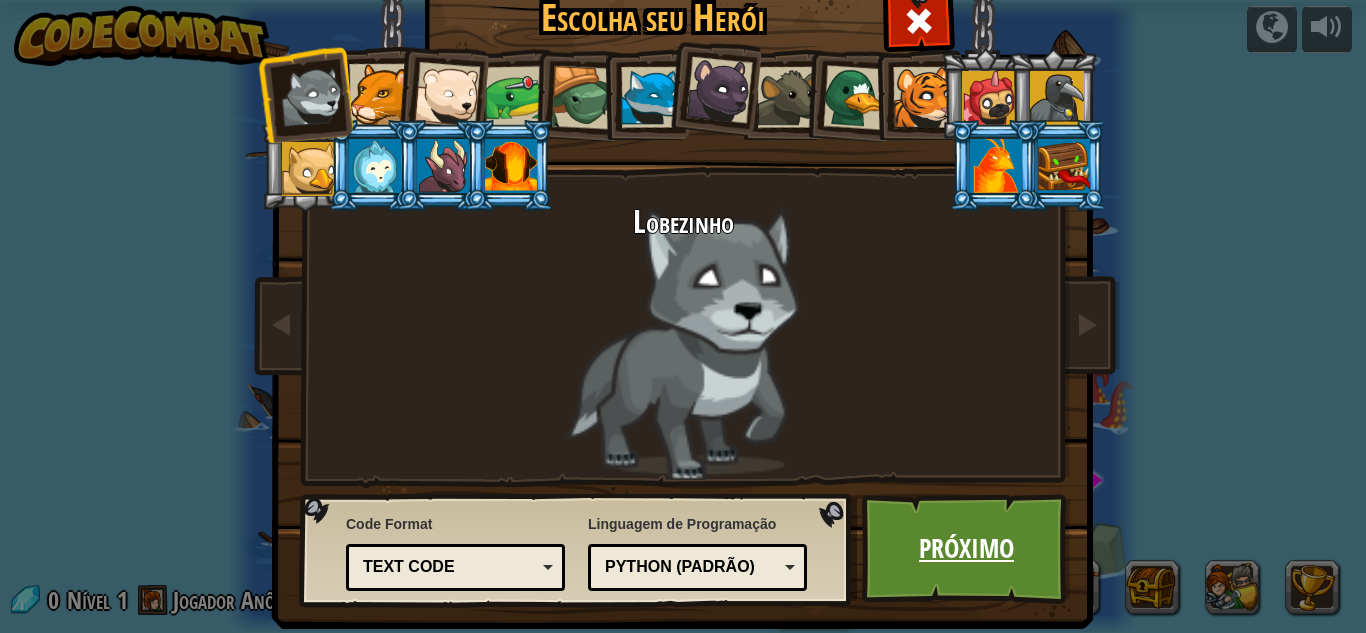 click on "Próximo" at bounding box center (966, 549) 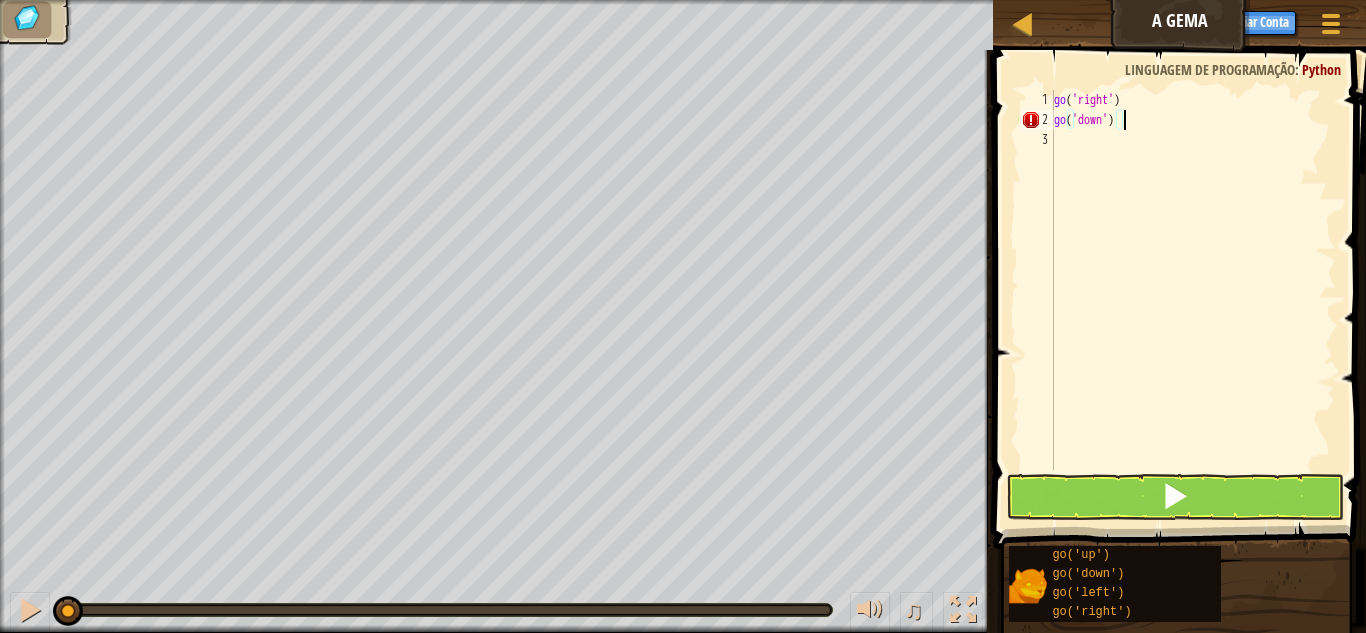 scroll, scrollTop: 9, scrollLeft: 9, axis: both 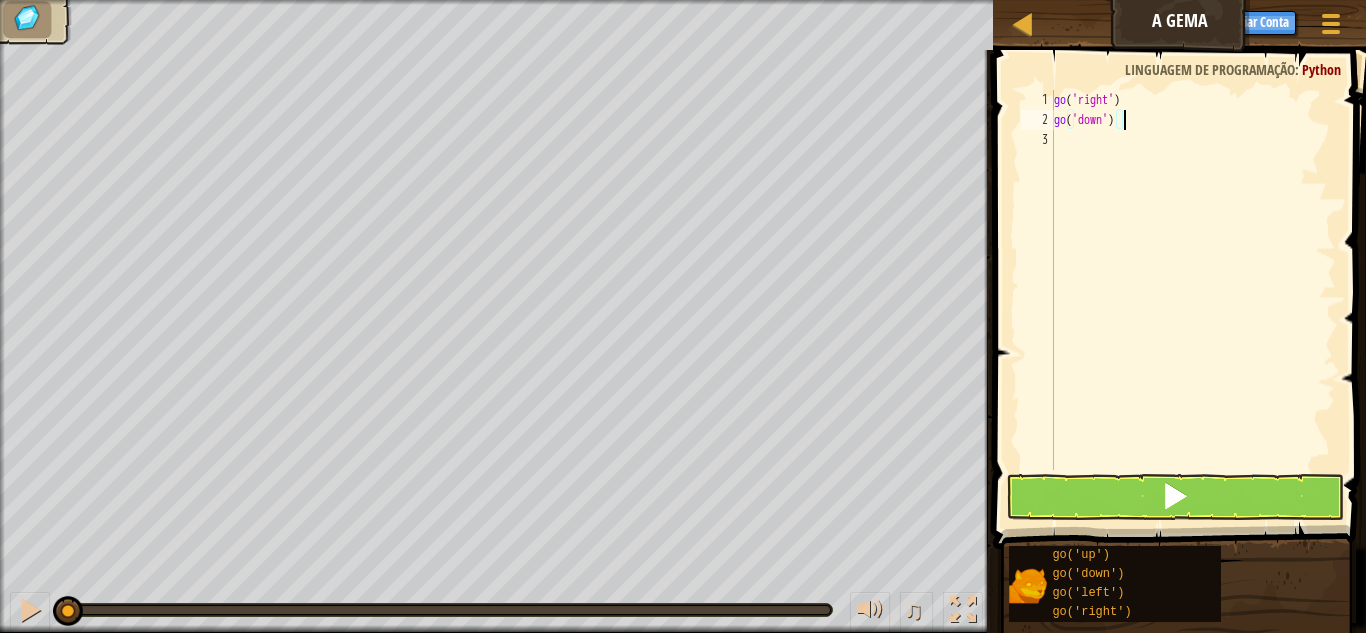 type on "go('down')" 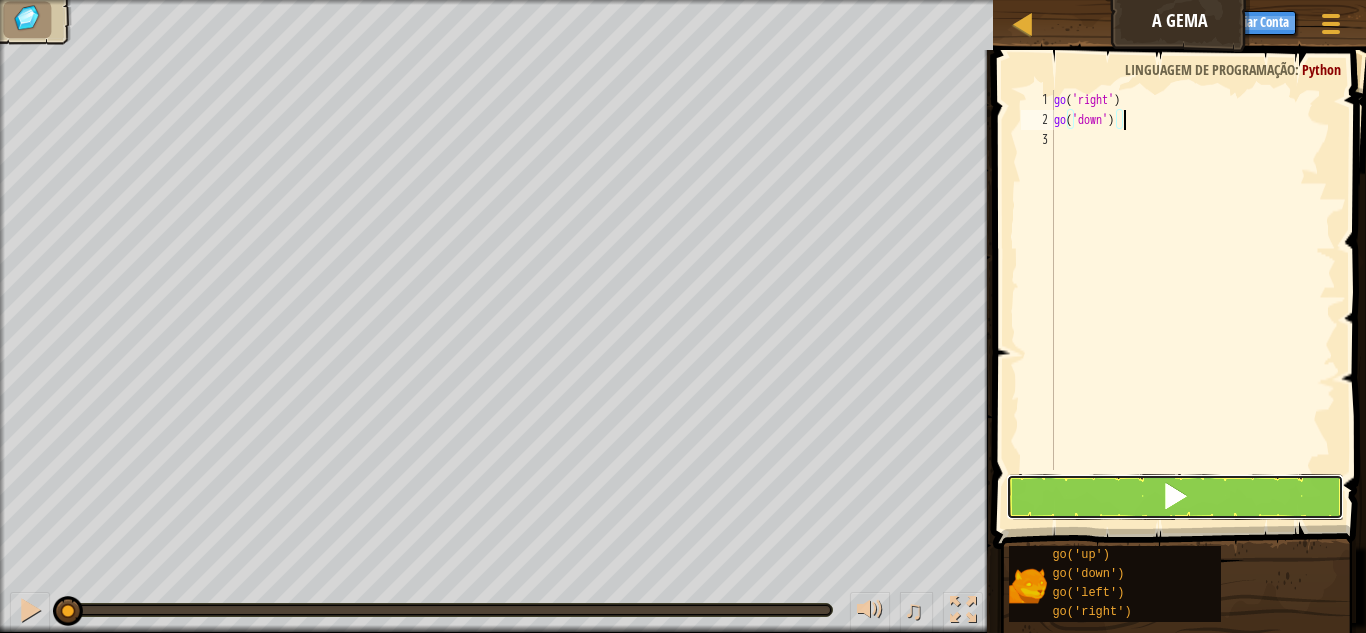 click at bounding box center (1175, 497) 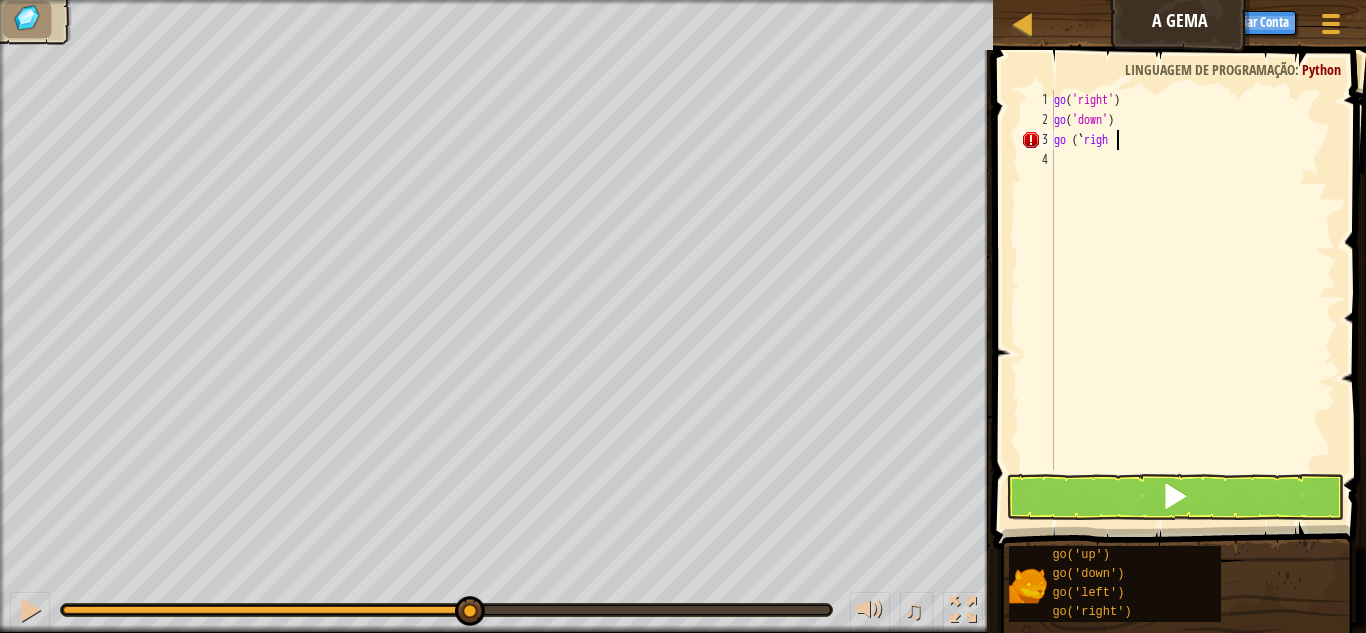 scroll, scrollTop: 9, scrollLeft: 9, axis: both 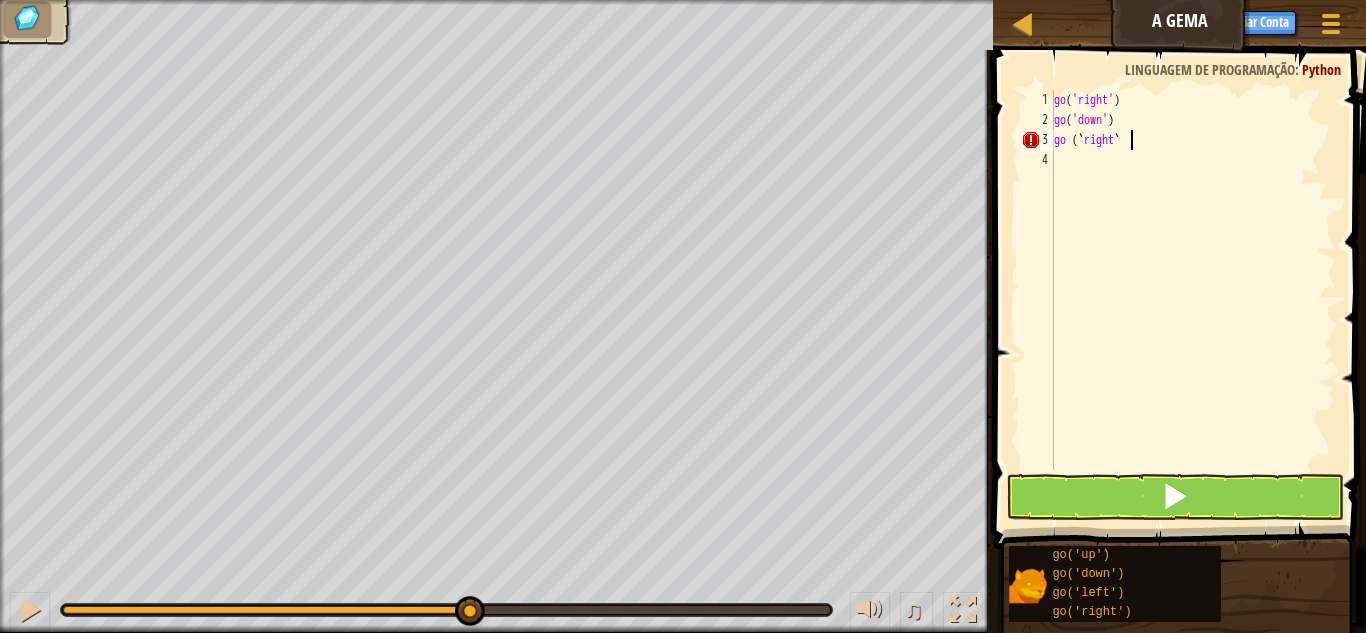 type on "go (`right`)" 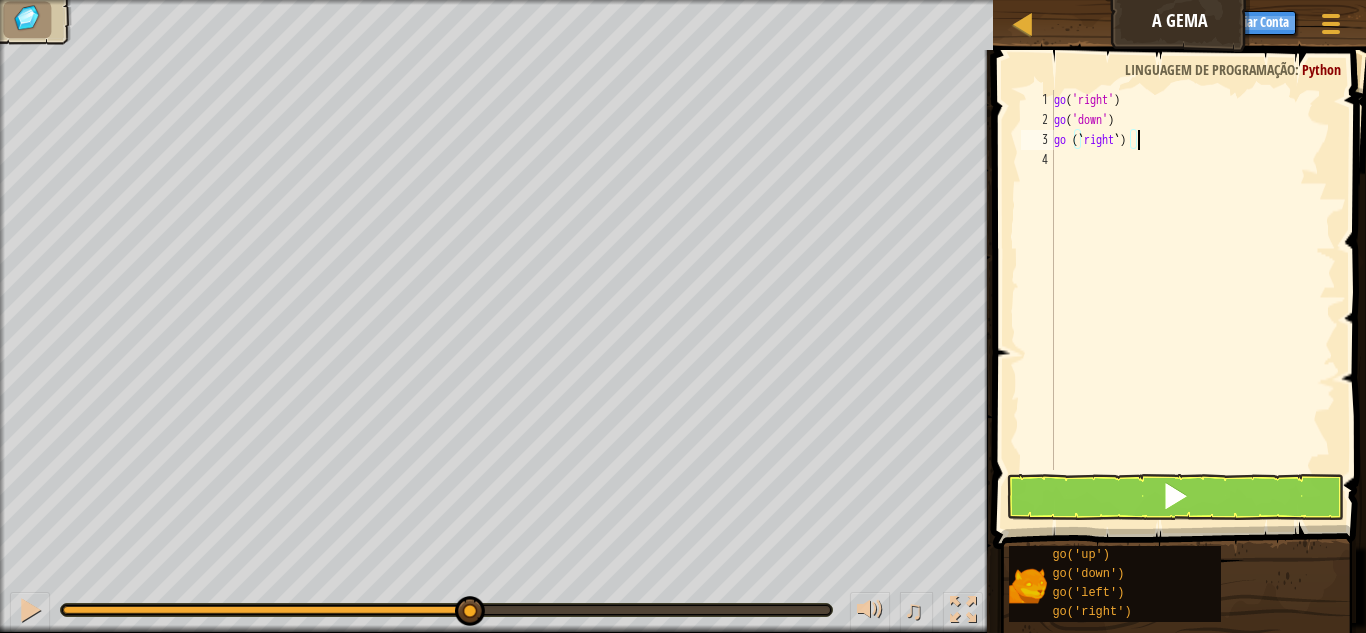 scroll, scrollTop: 9, scrollLeft: 0, axis: vertical 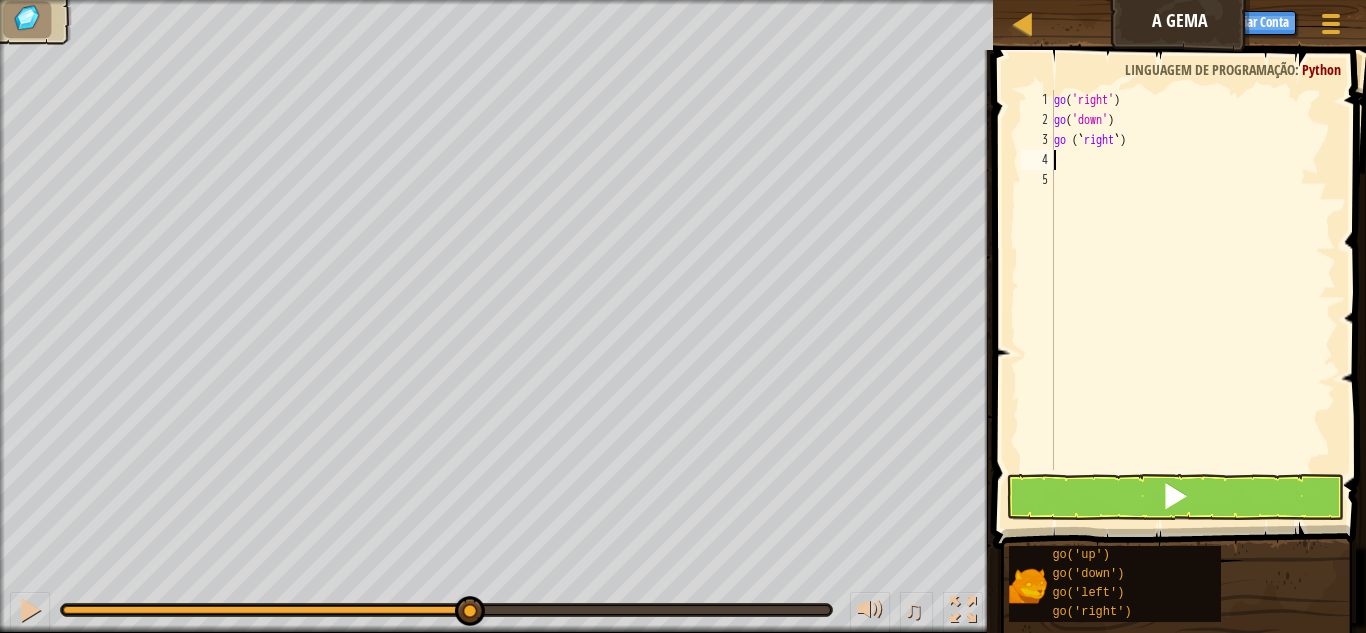 click on "go ( 'right' ) go ( 'down' ) go   ( ` right ` )" at bounding box center (1193, 300) 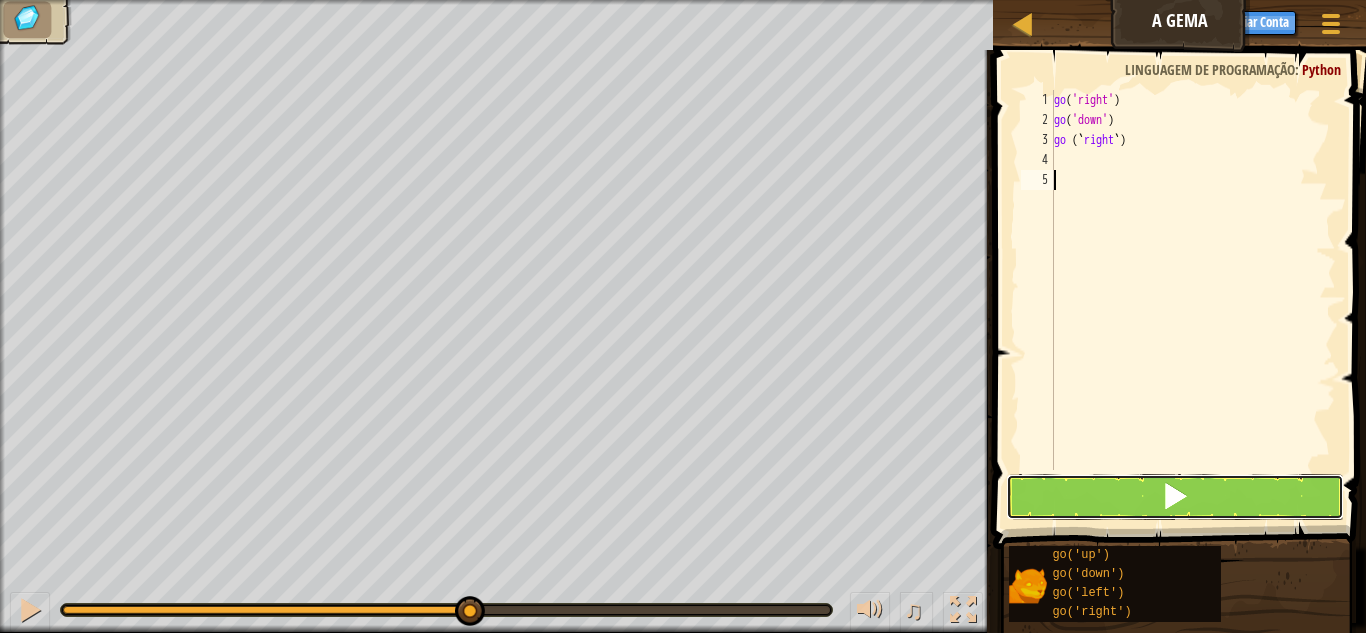 click at bounding box center [1175, 497] 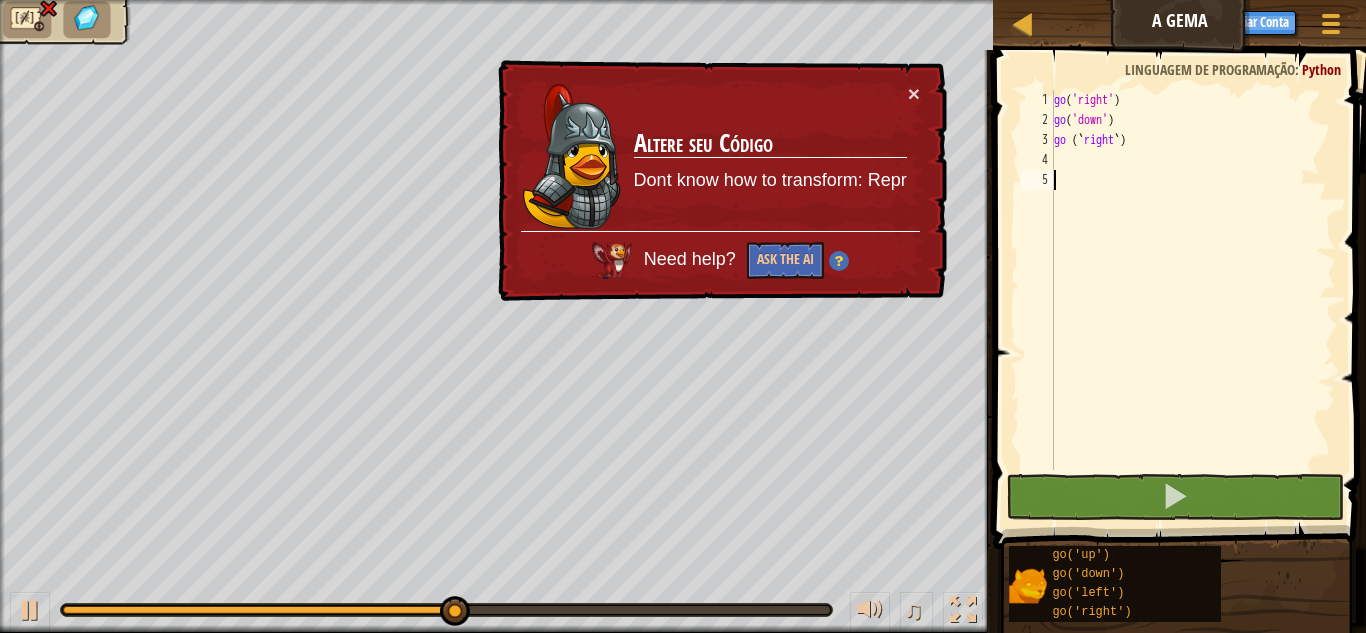 click on "go ( 'right' ) go ( 'down' ) go   ( ` right ` )" at bounding box center (1193, 300) 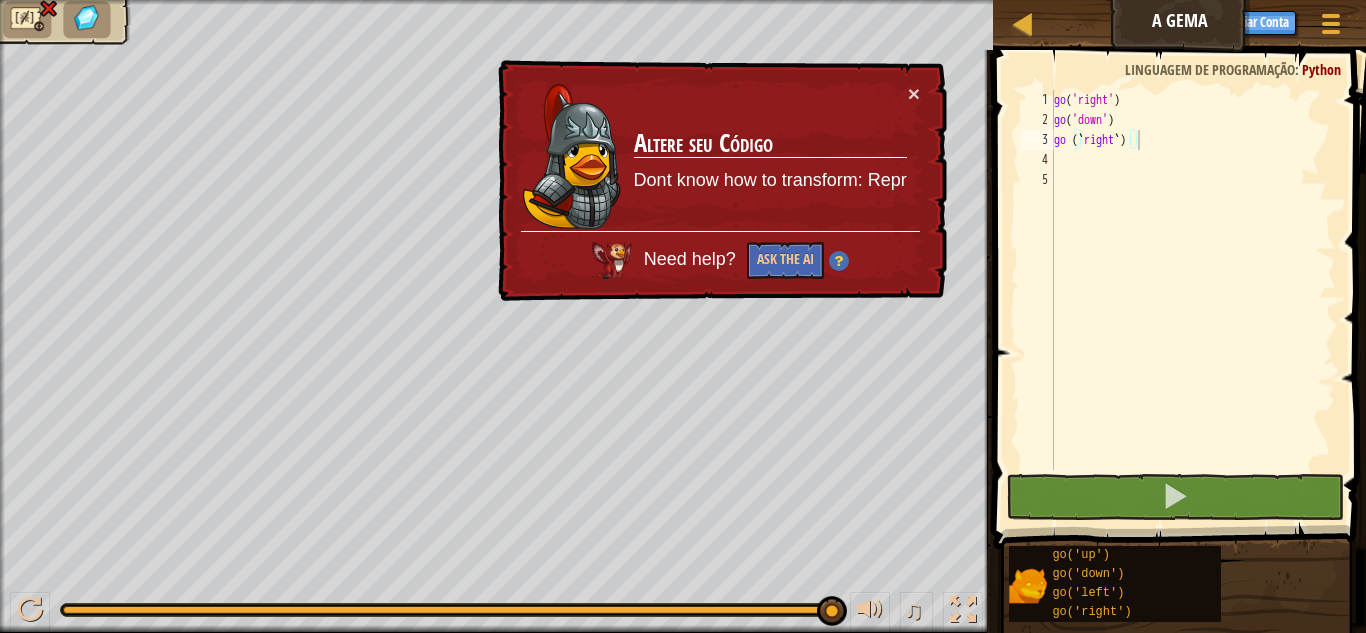 click on "go ( 'right' ) go ( 'down' ) go   ( ` right ` )" at bounding box center (1193, 300) 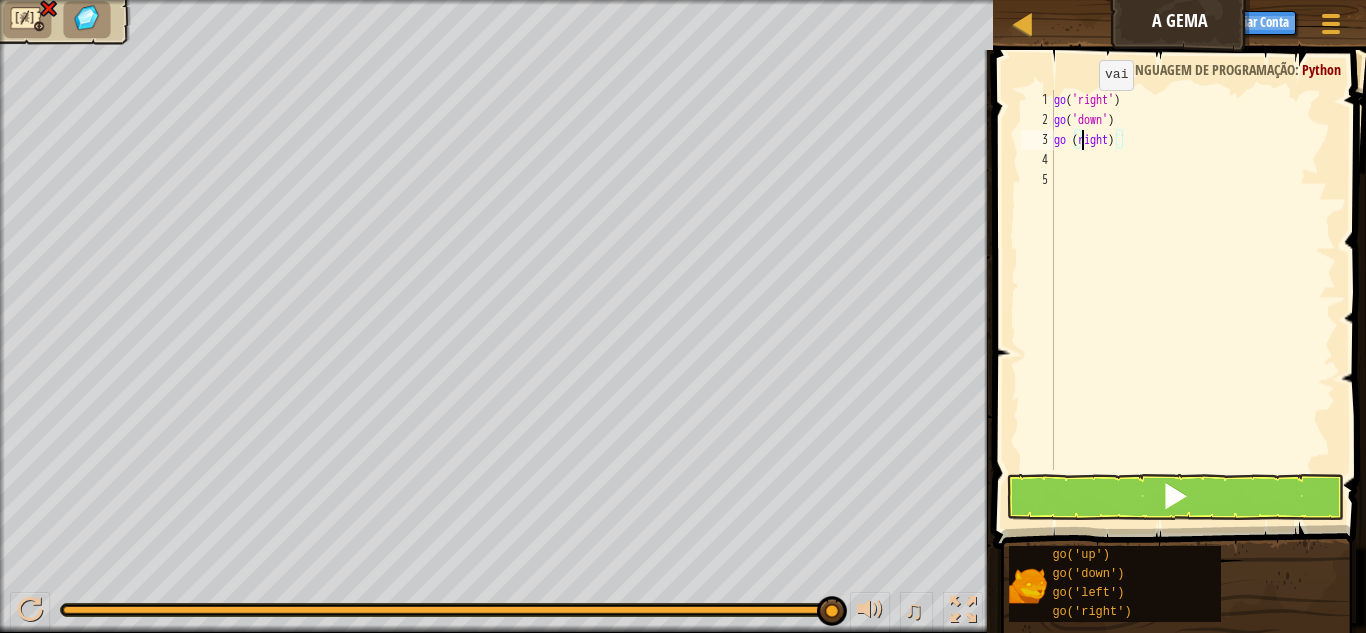 click on "go ( 'right' ) go ( 'down' ) go   ( right )" at bounding box center [1193, 300] 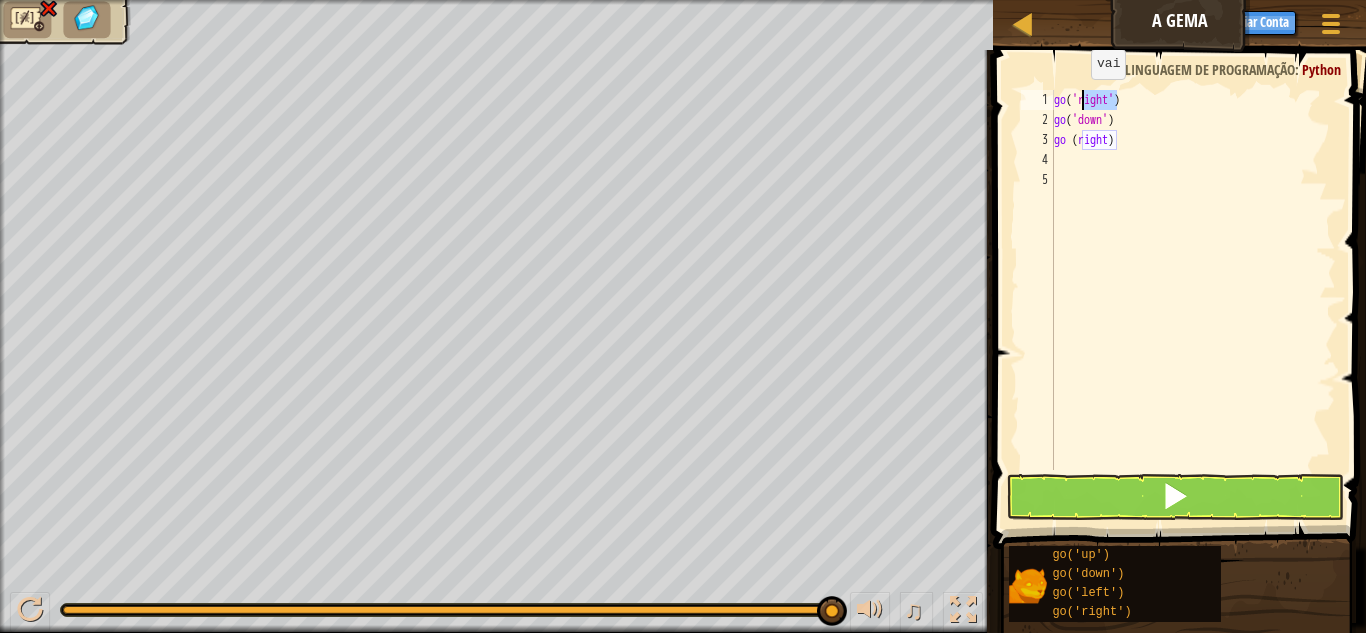 click on "go ( 'right' ) go ( 'down' ) go   ( right )" at bounding box center [1193, 300] 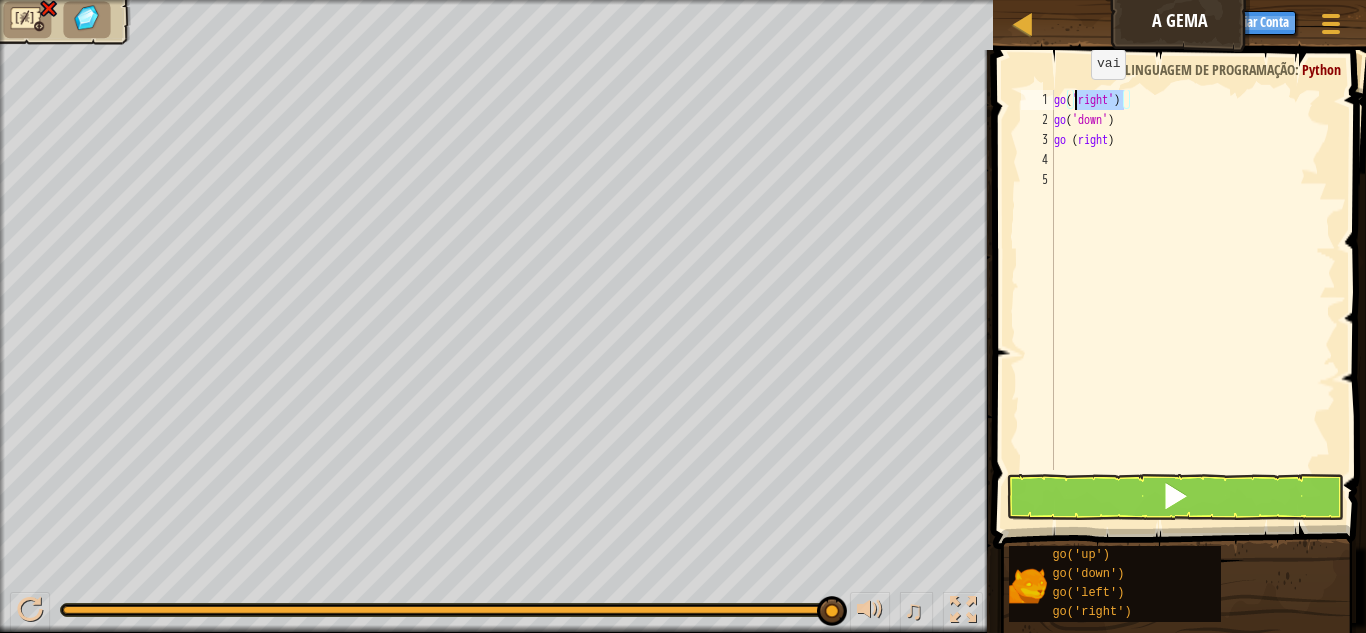 click on "go ( 'right' ) go ( 'down' ) go   ( right )" at bounding box center [1193, 280] 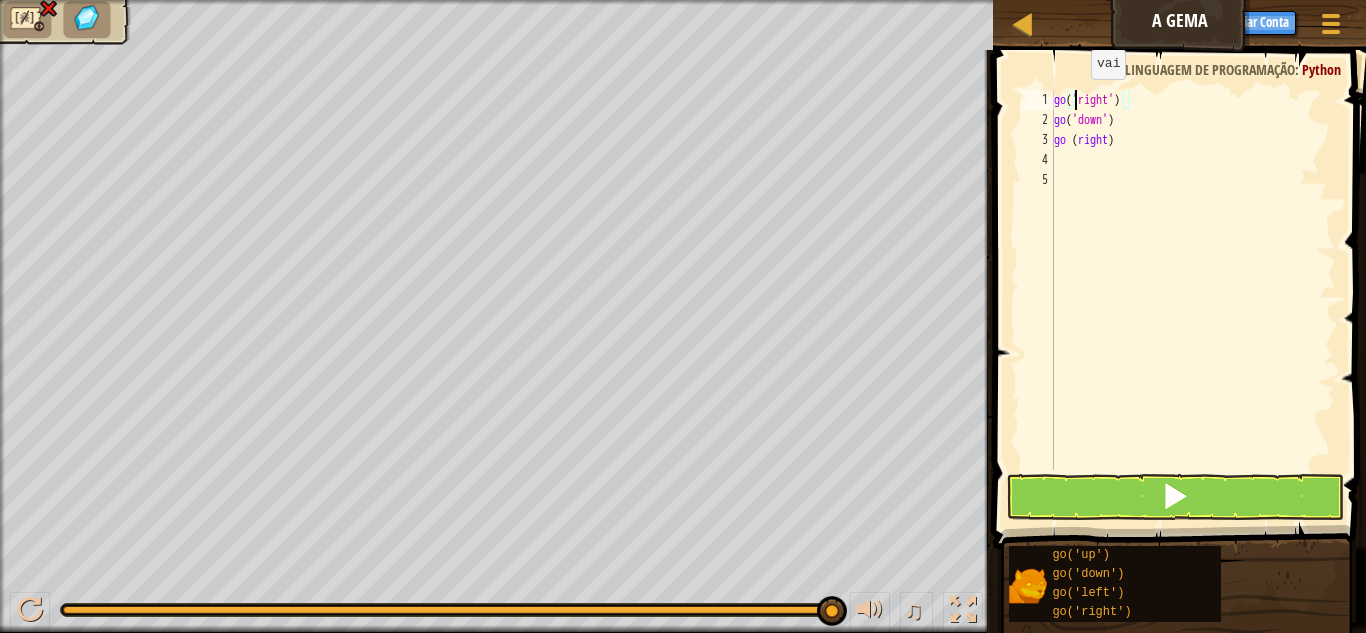 click on "go ( 'right' ) go ( 'down' ) go   ( right )" at bounding box center [1193, 300] 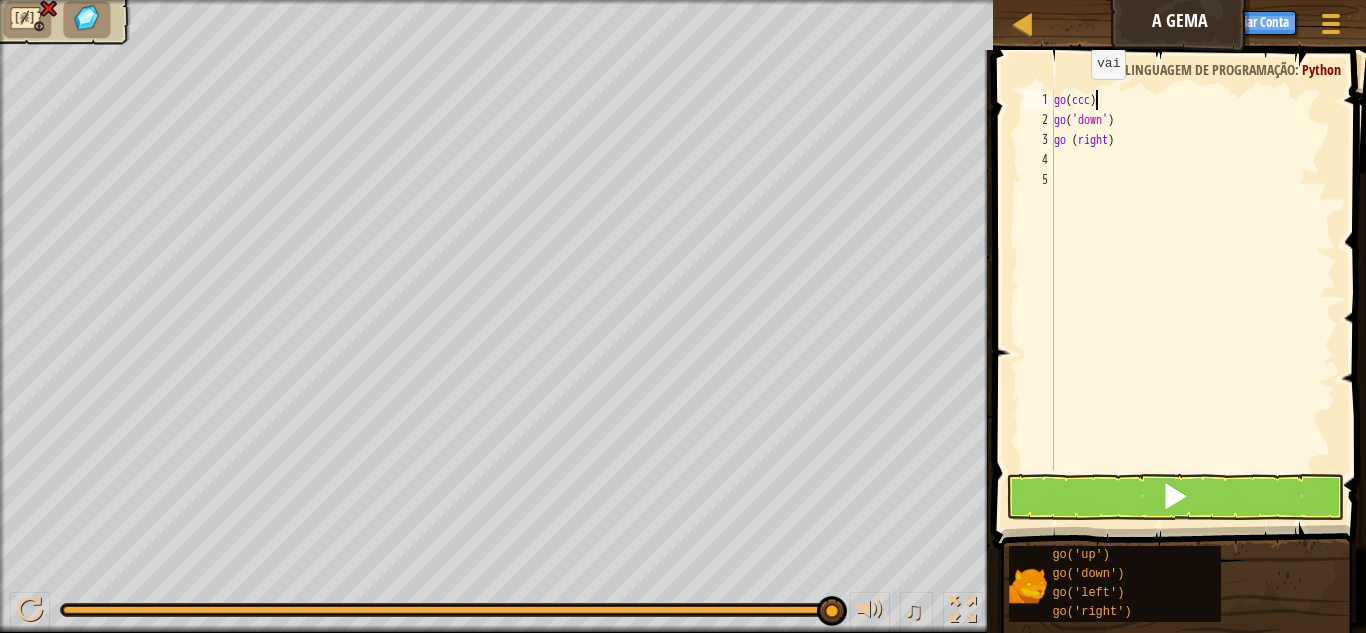 scroll, scrollTop: 9, scrollLeft: 6, axis: both 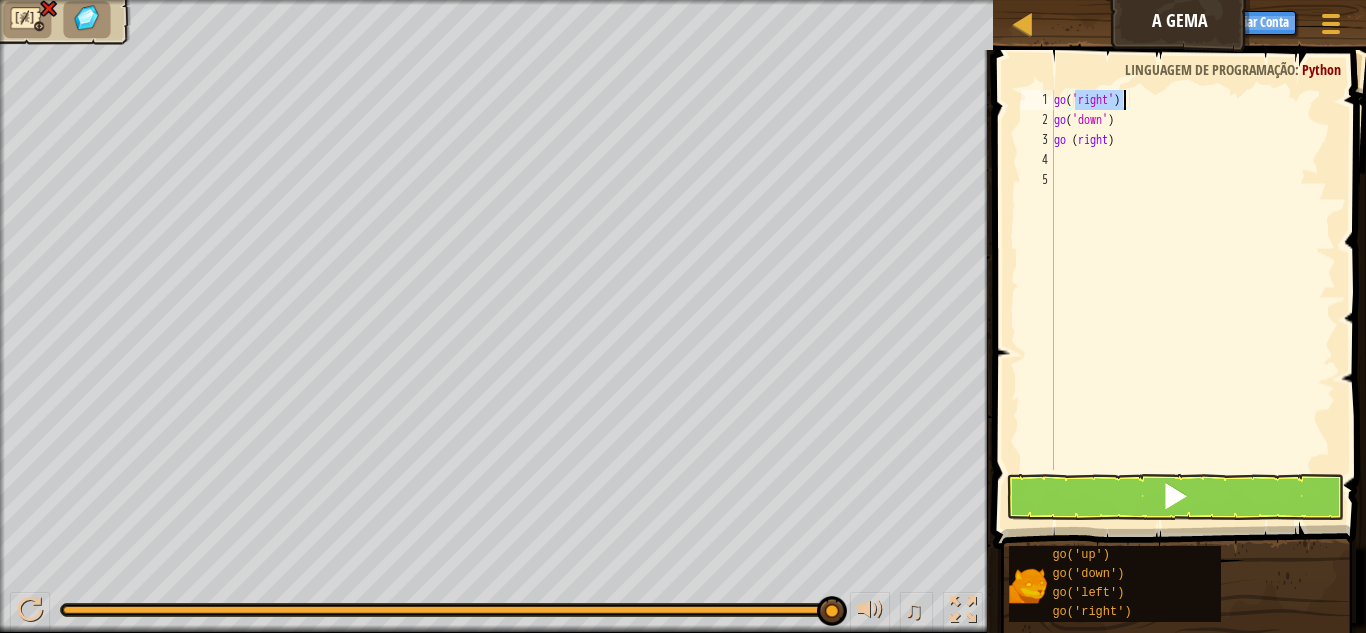 click on "go ( 'right' ) go ( 'down' ) go   ( right )" at bounding box center (1193, 300) 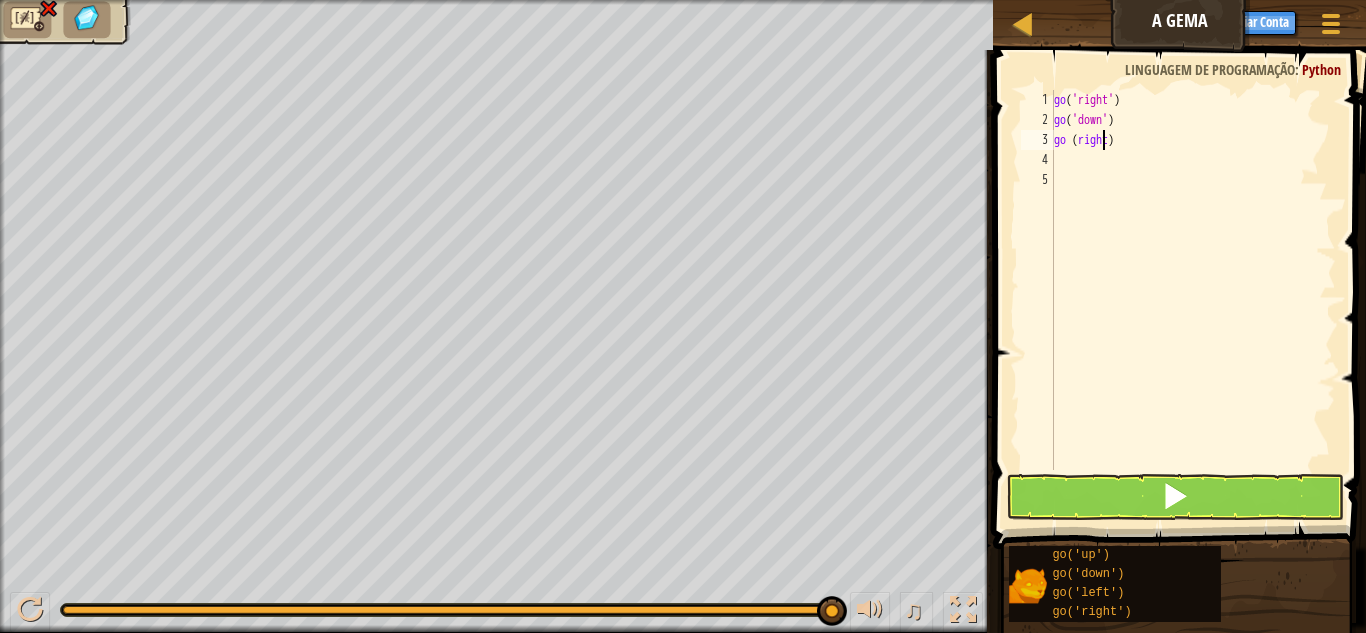 click on "go ( 'right' ) go ( 'down' ) go   ( right )" at bounding box center [1193, 300] 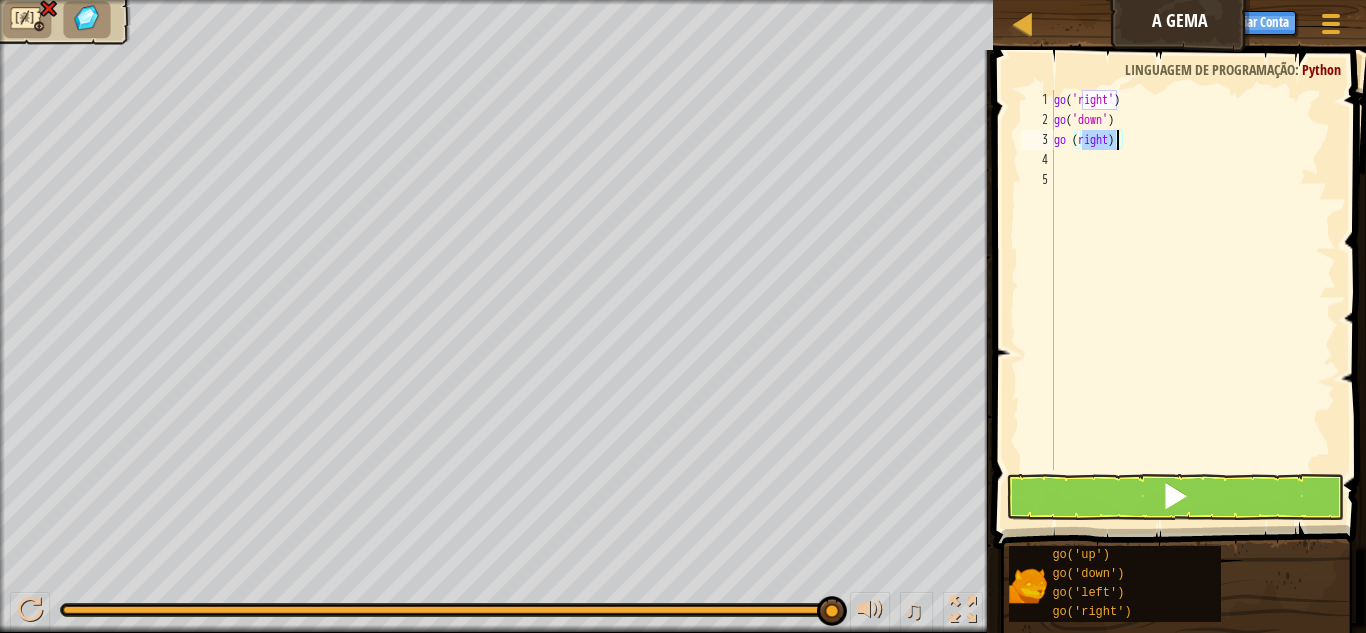 paste on "'right'" 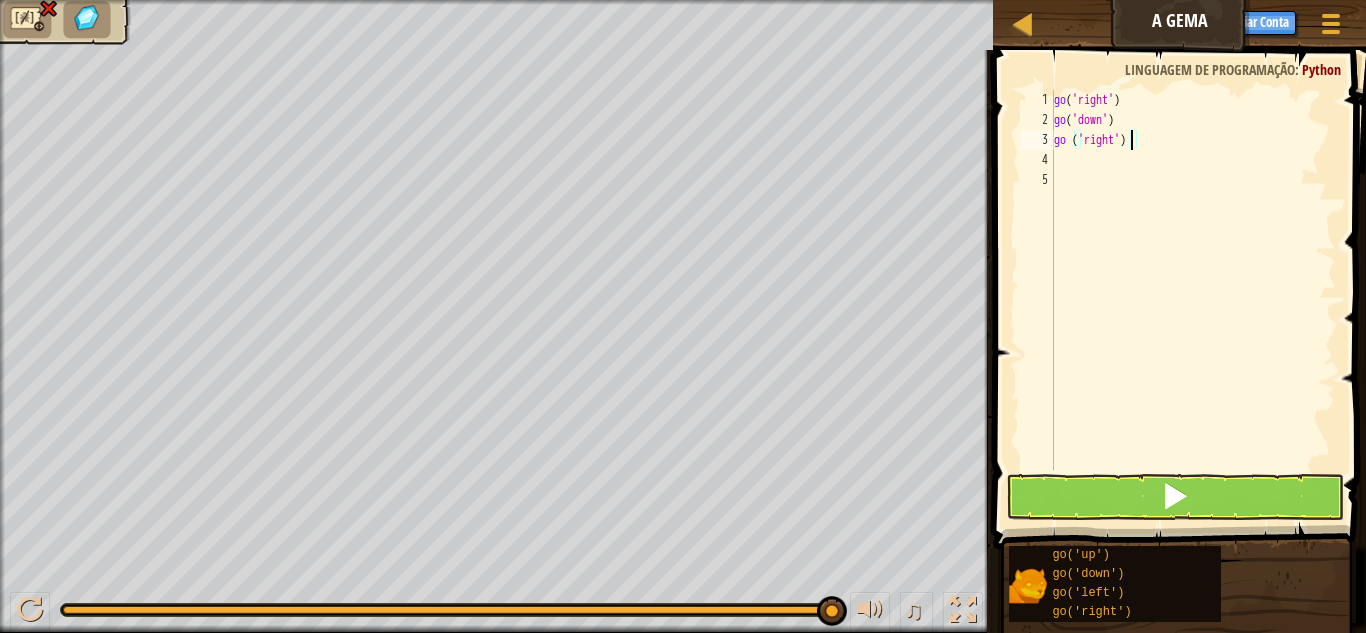 type on "go ('right')" 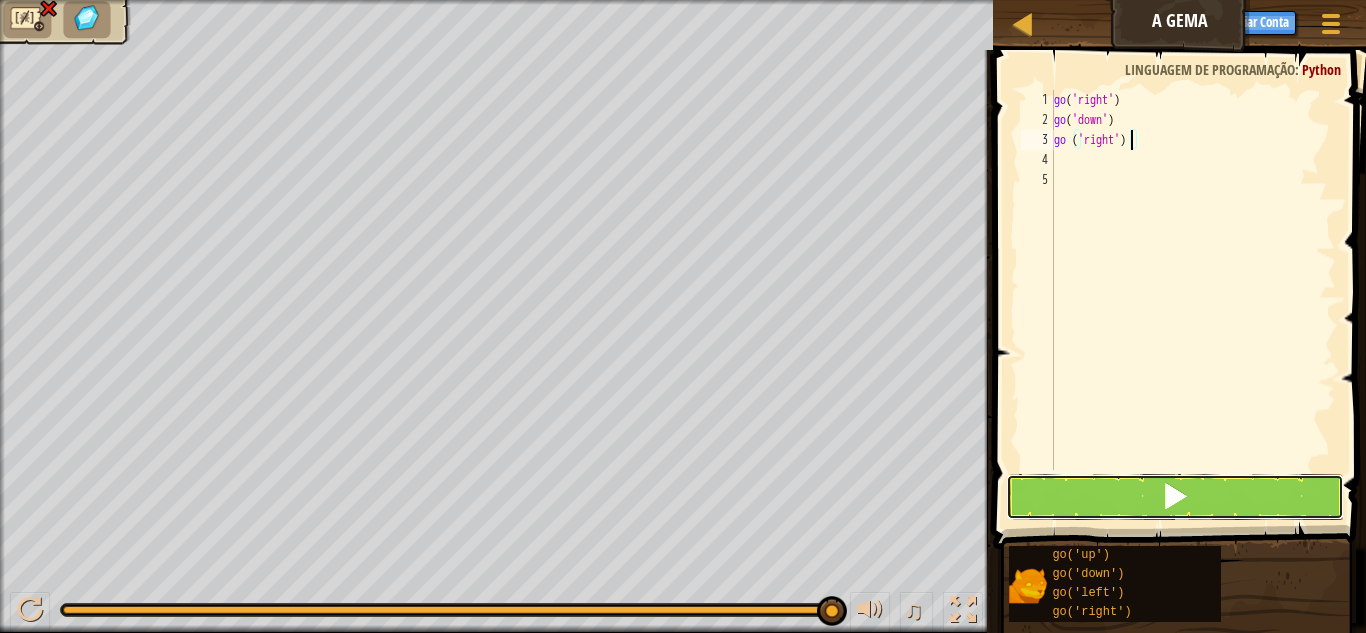 click at bounding box center [1175, 497] 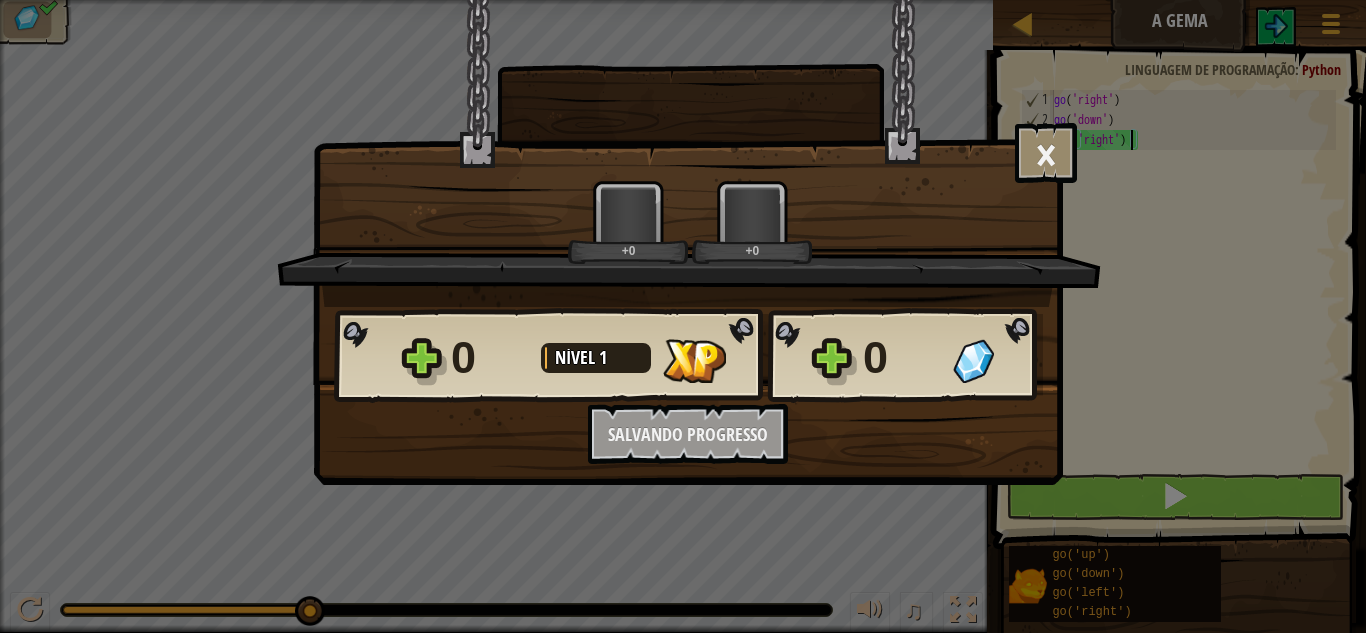 scroll, scrollTop: 9, scrollLeft: 11, axis: both 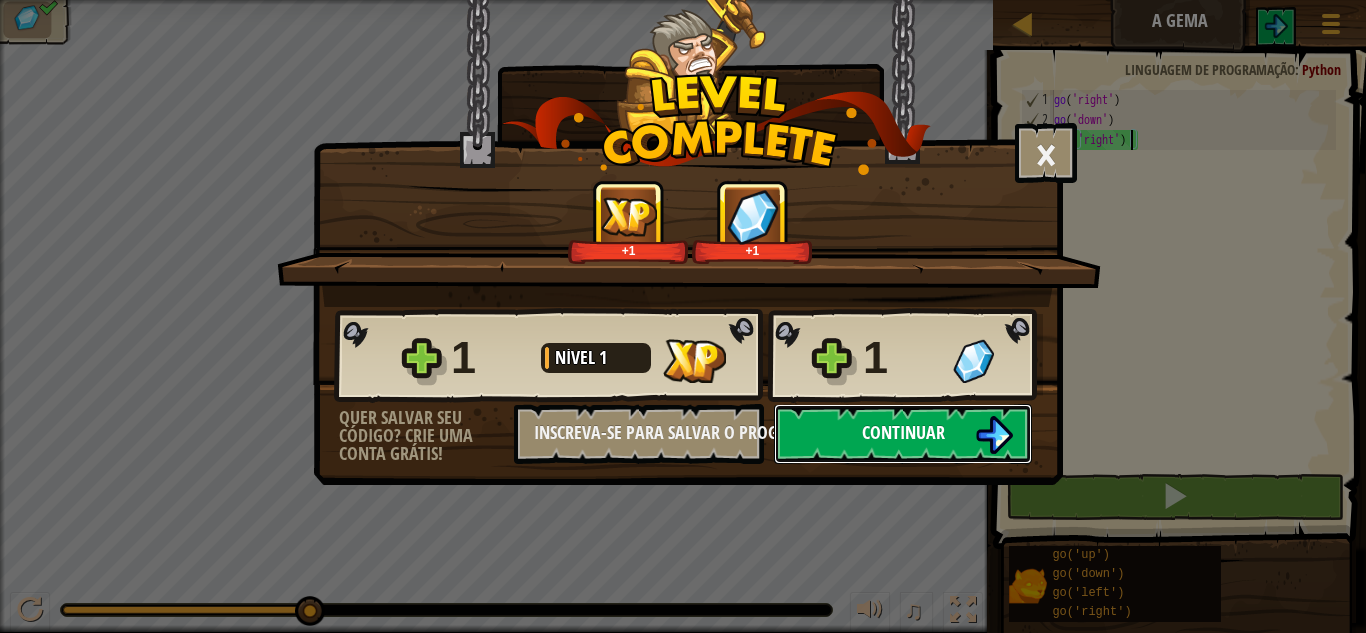 click on "Continuar" at bounding box center (903, 434) 